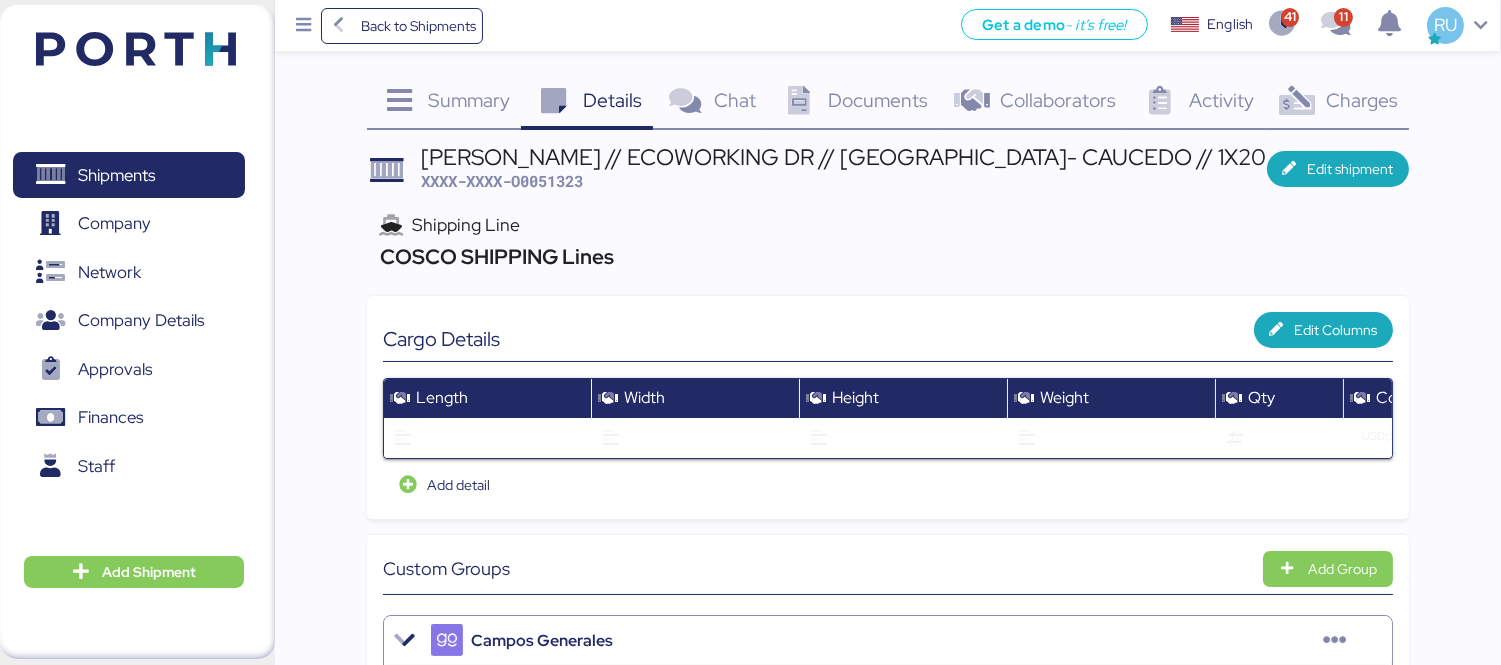 scroll, scrollTop: 0, scrollLeft: 0, axis: both 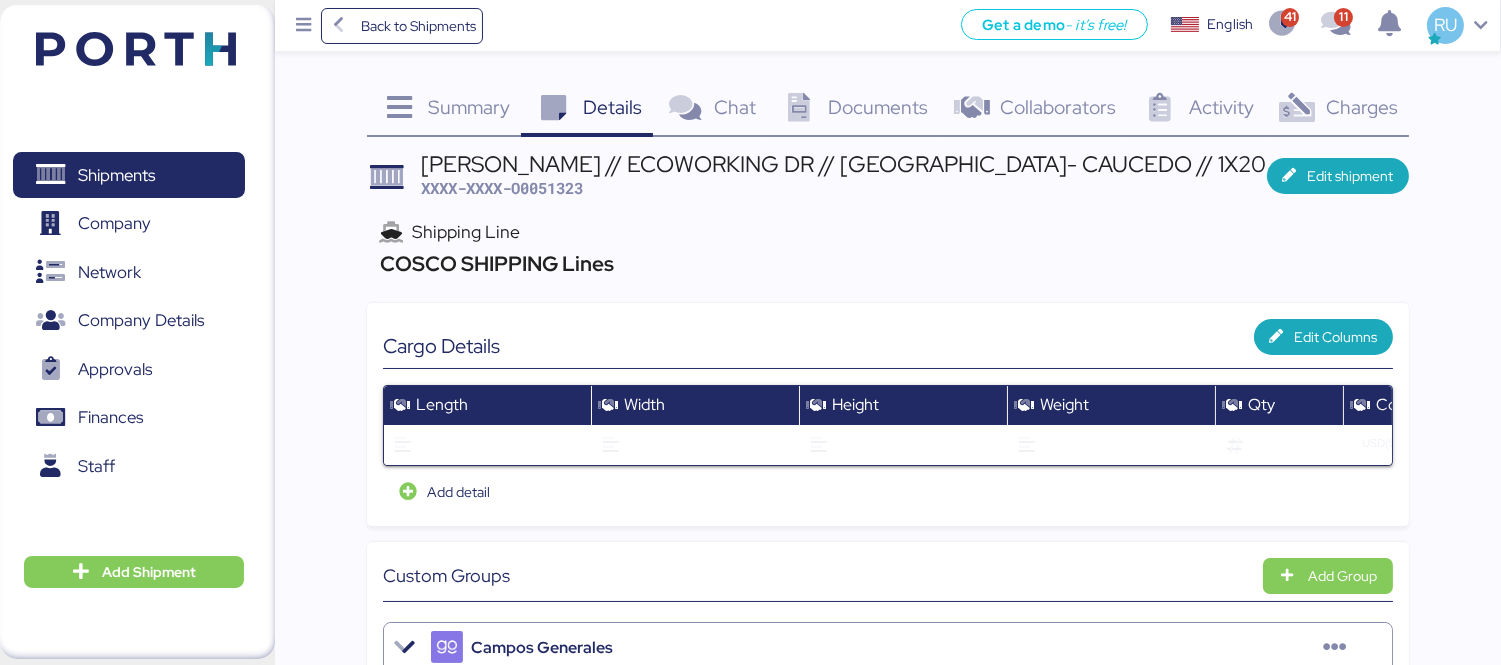 click at bounding box center [136, 49] 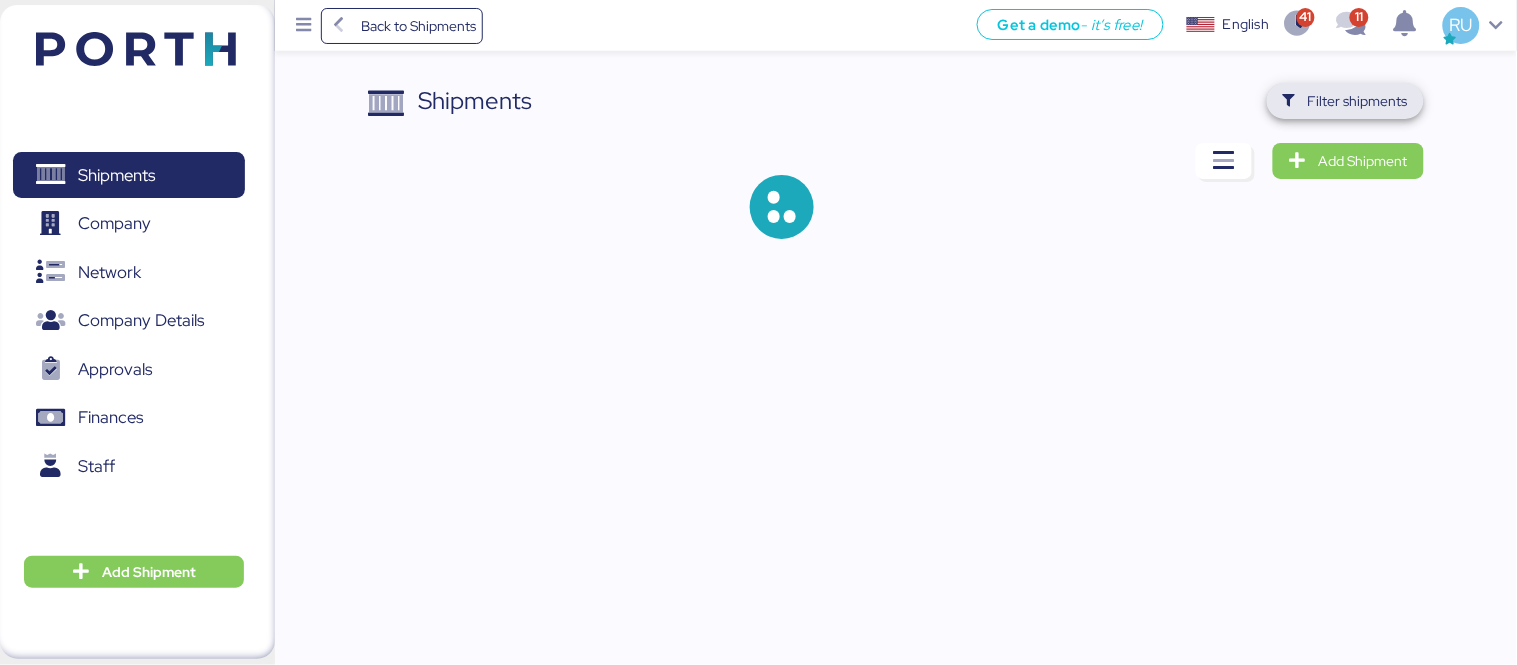 click on "Filter shipments" at bounding box center (1358, 101) 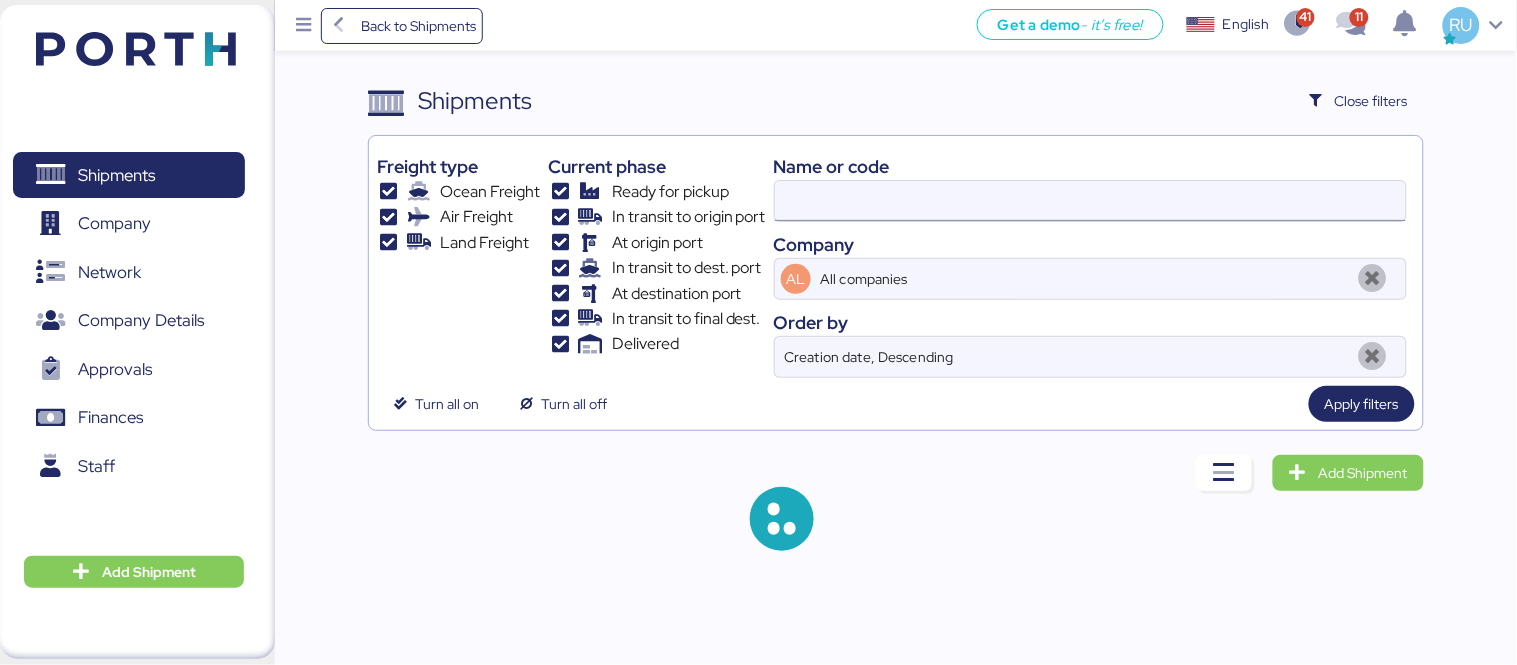 click at bounding box center [1090, 201] 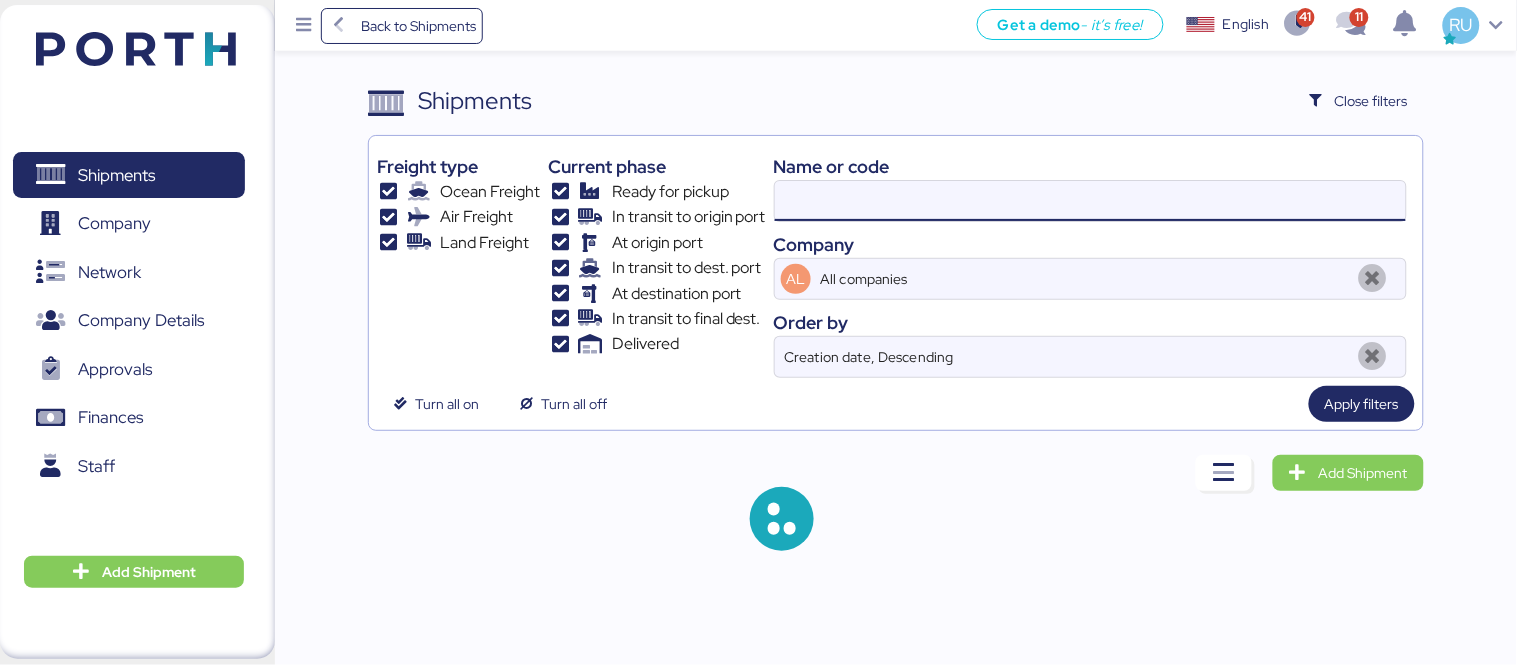 paste on "L0051975" 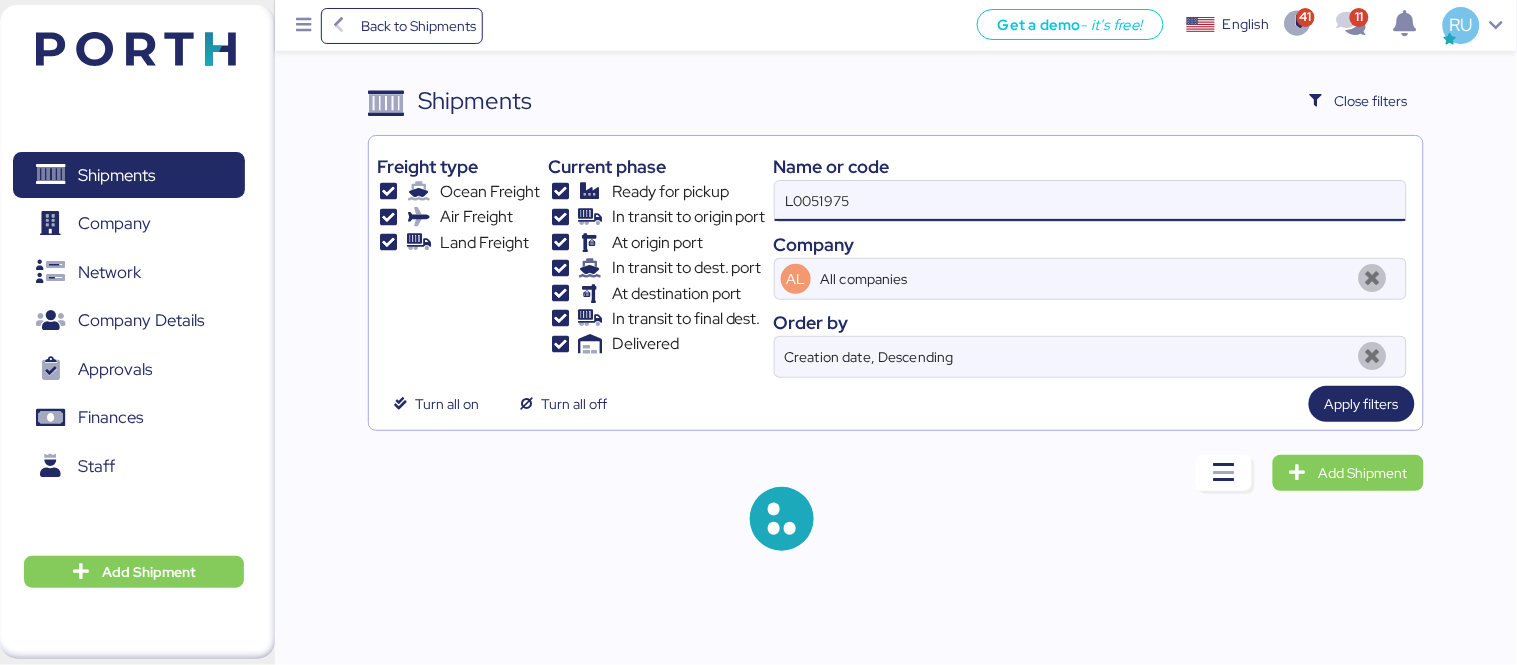 type on "L0051975" 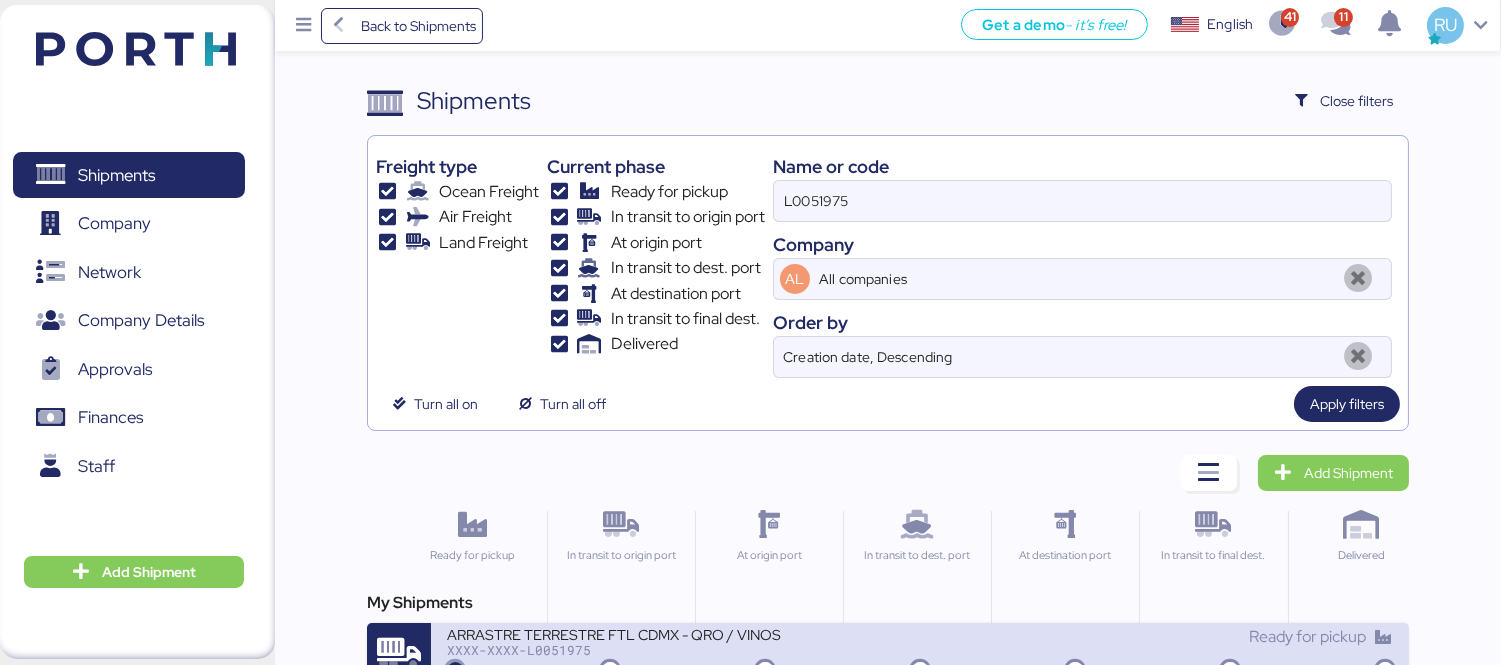 click on "XXXX-XXXX-L0051975" at bounding box center (683, 650) 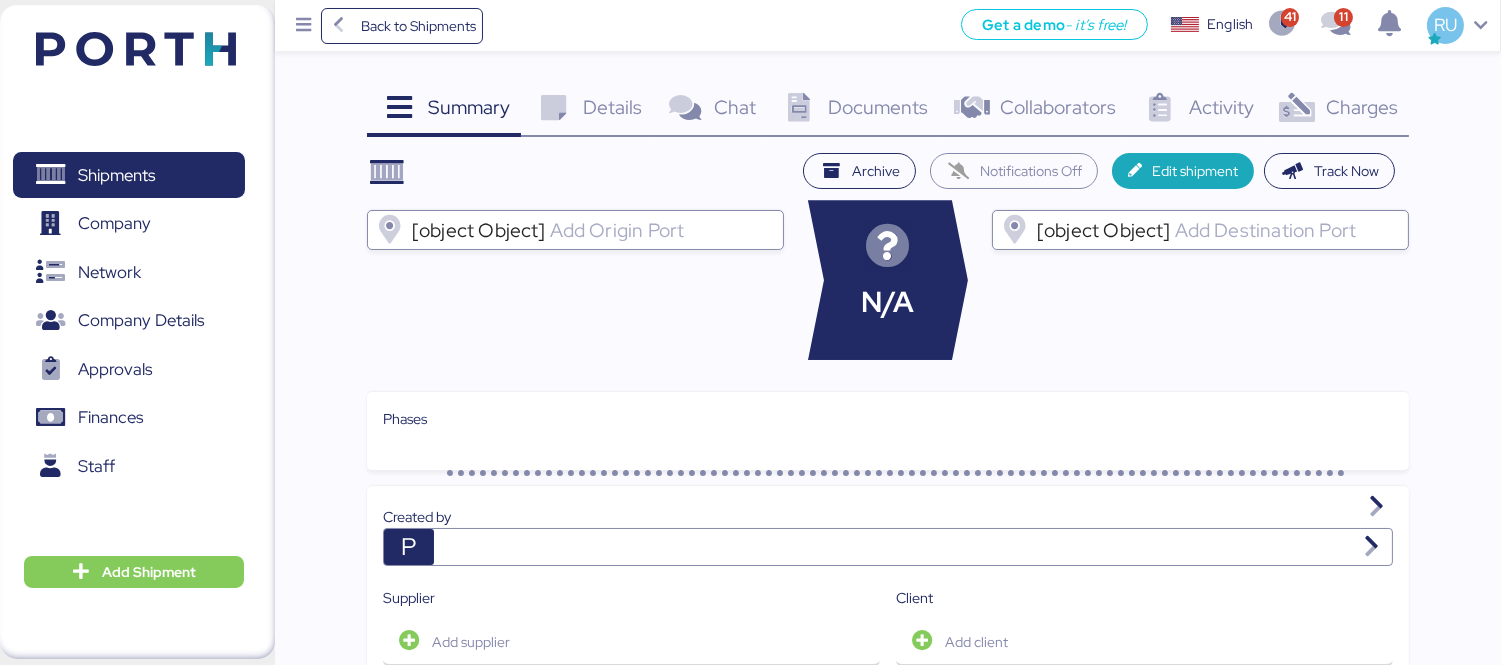 click on "Charges 0" at bounding box center [1337, 110] 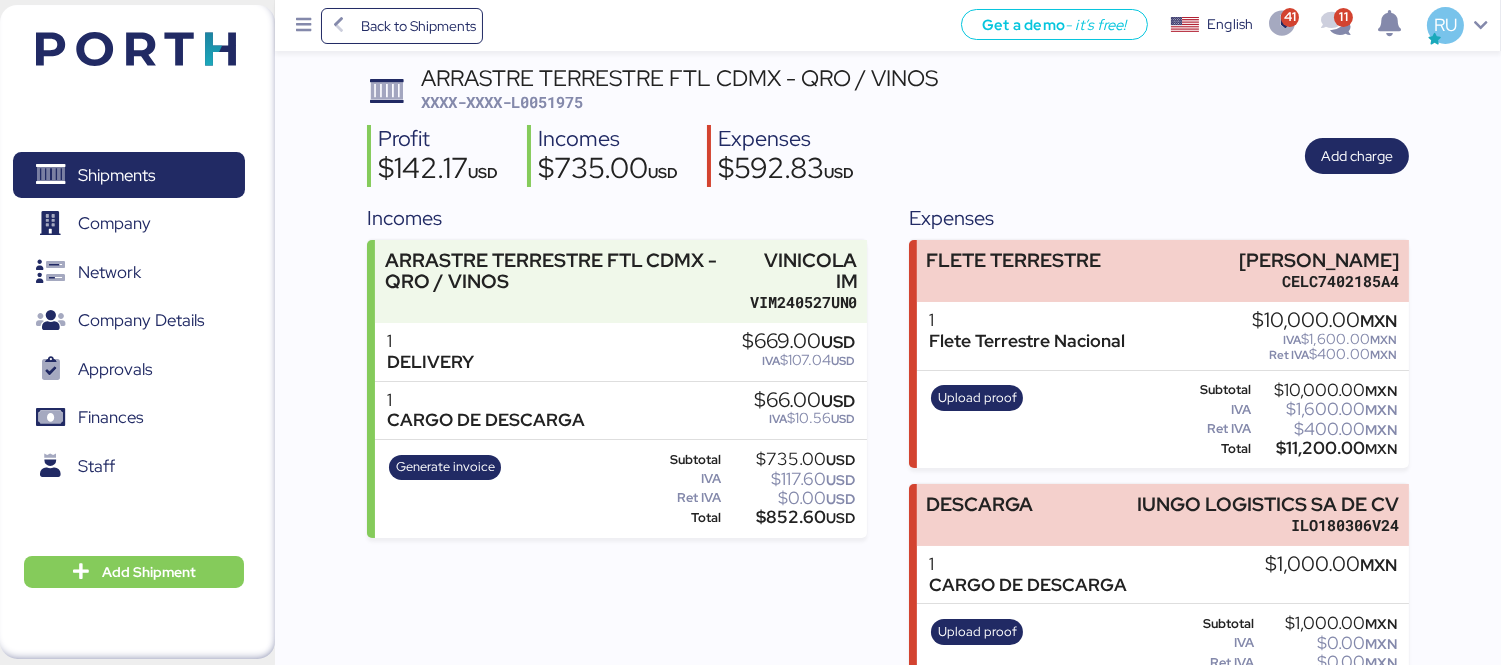scroll, scrollTop: 136, scrollLeft: 0, axis: vertical 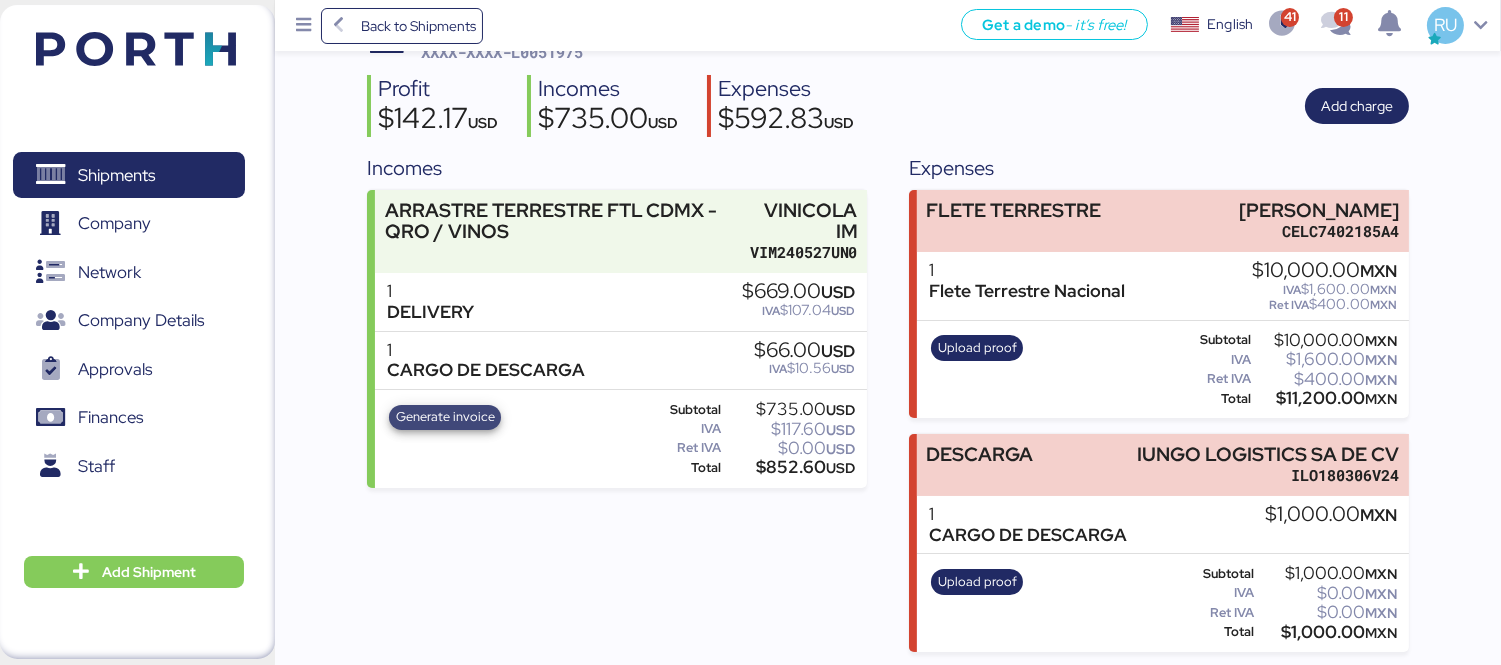 click on "Generate invoice" at bounding box center [445, 417] 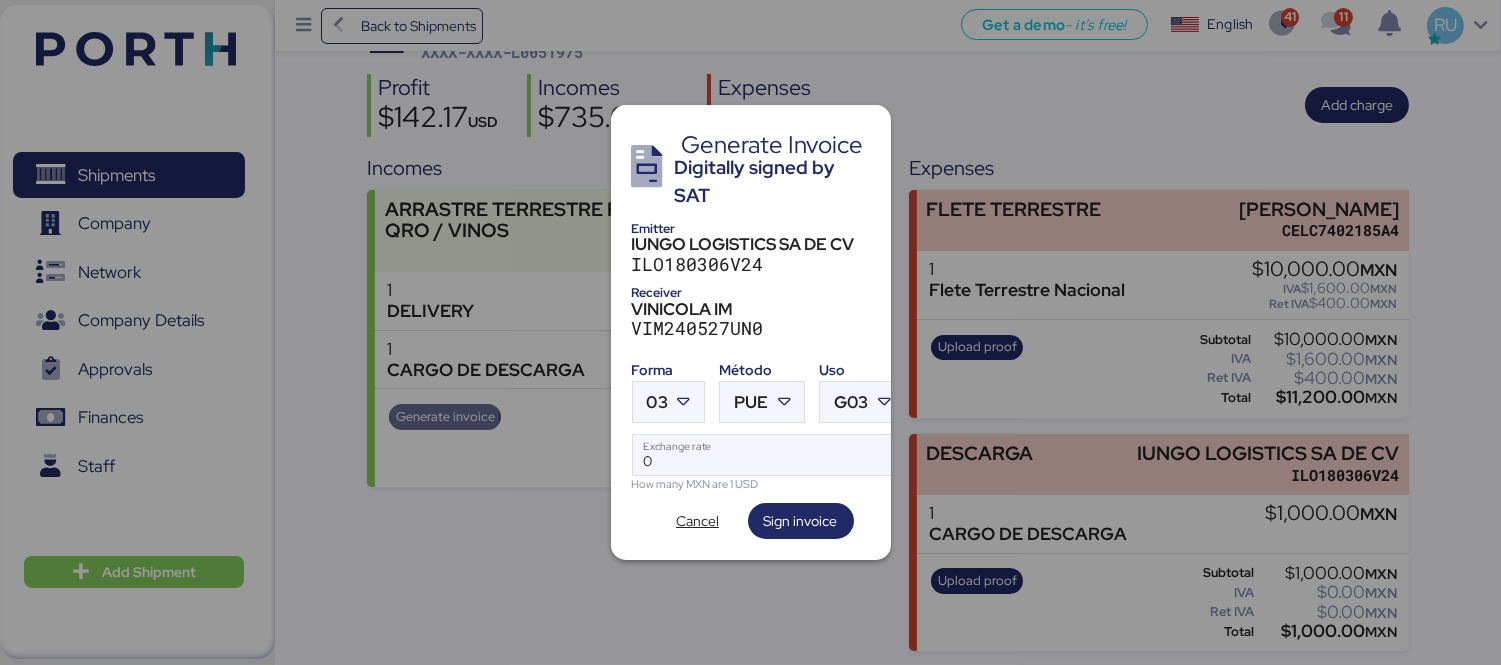 scroll, scrollTop: 0, scrollLeft: 0, axis: both 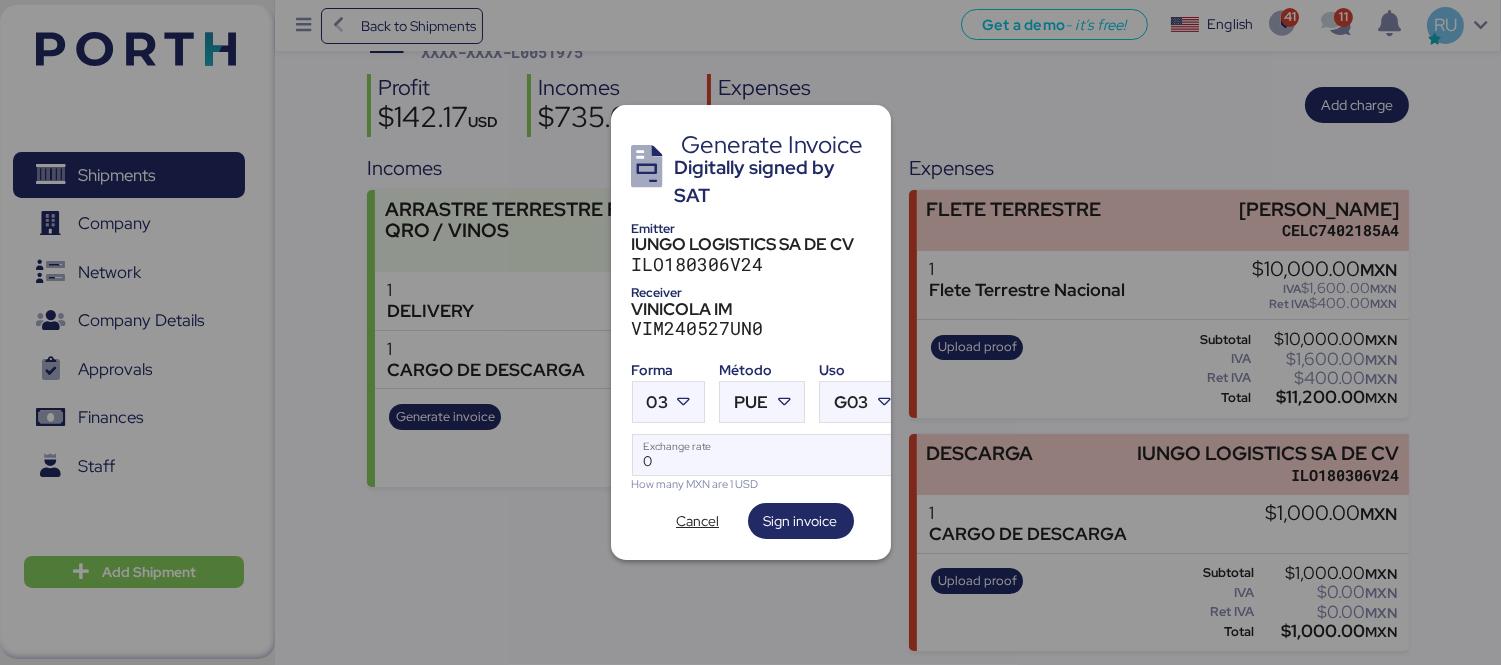 click at bounding box center [750, 332] 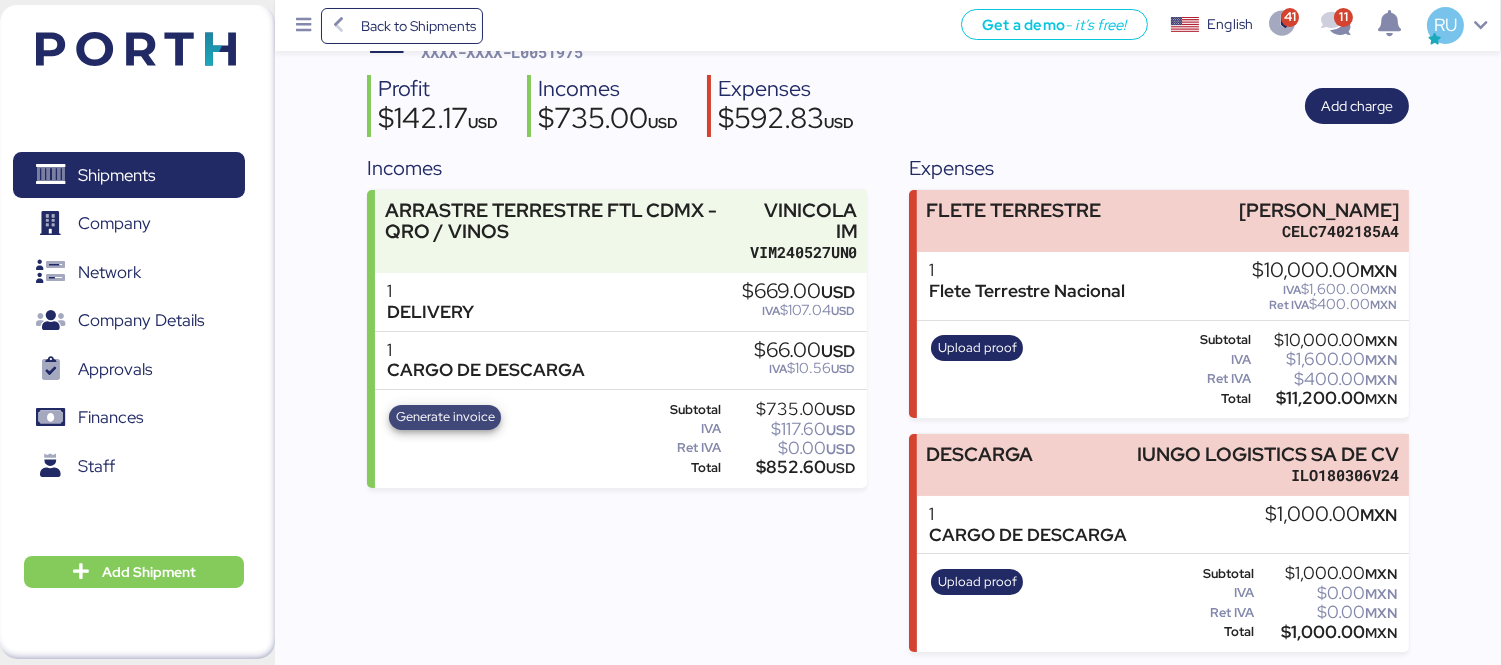 click on "Generate invoice" at bounding box center [445, 417] 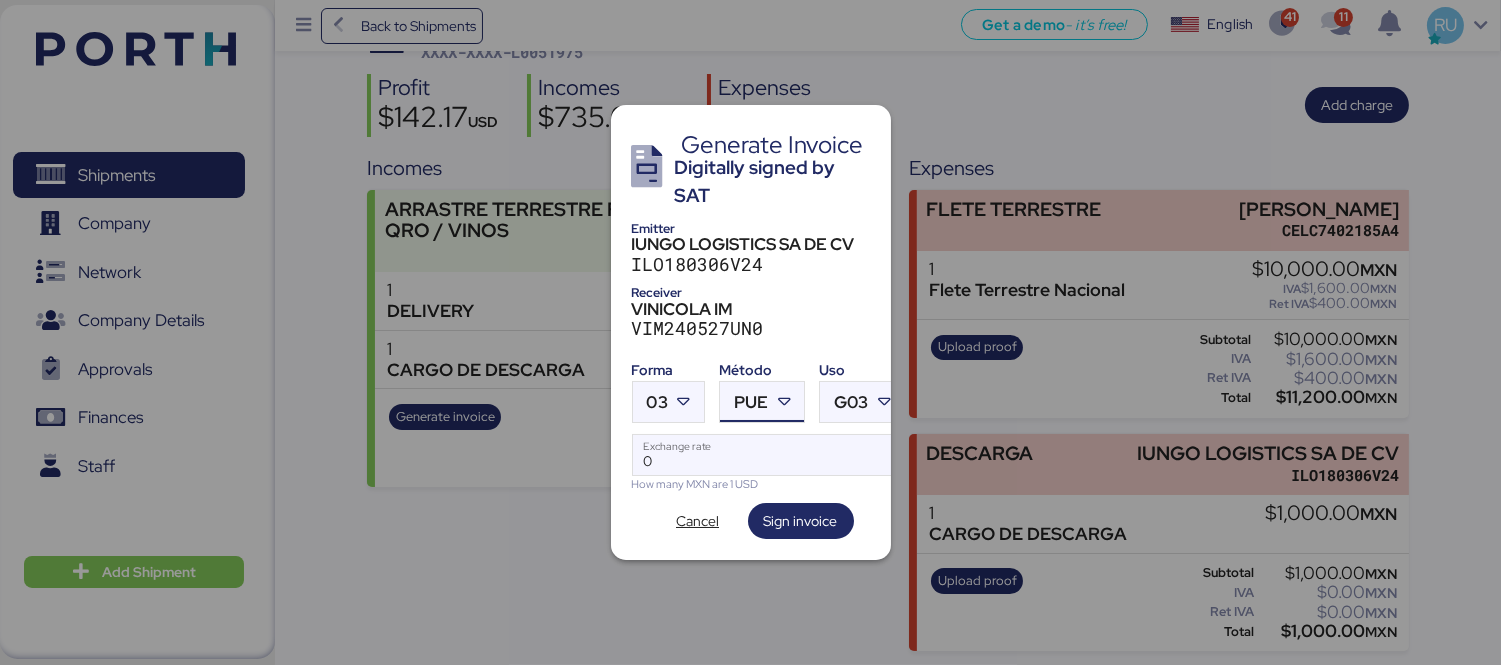 click at bounding box center [784, 402] 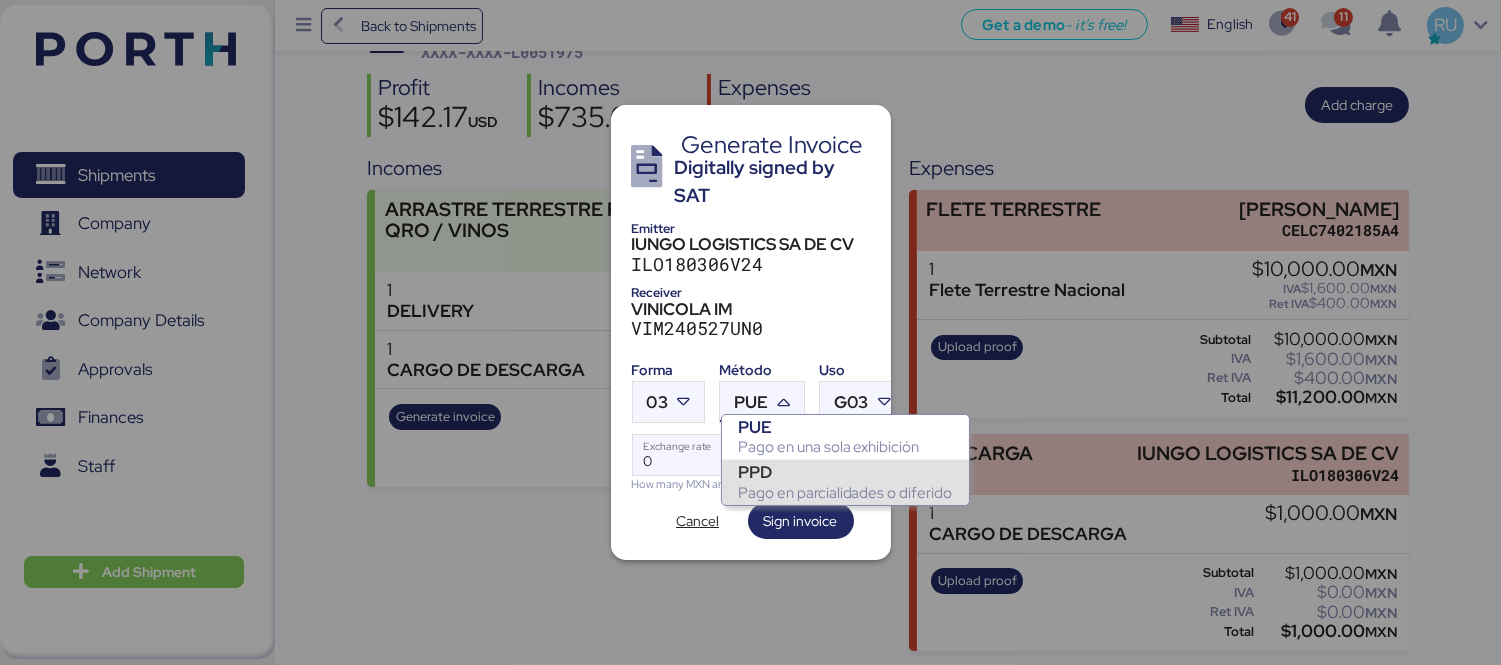 click on "PPD" at bounding box center [845, 472] 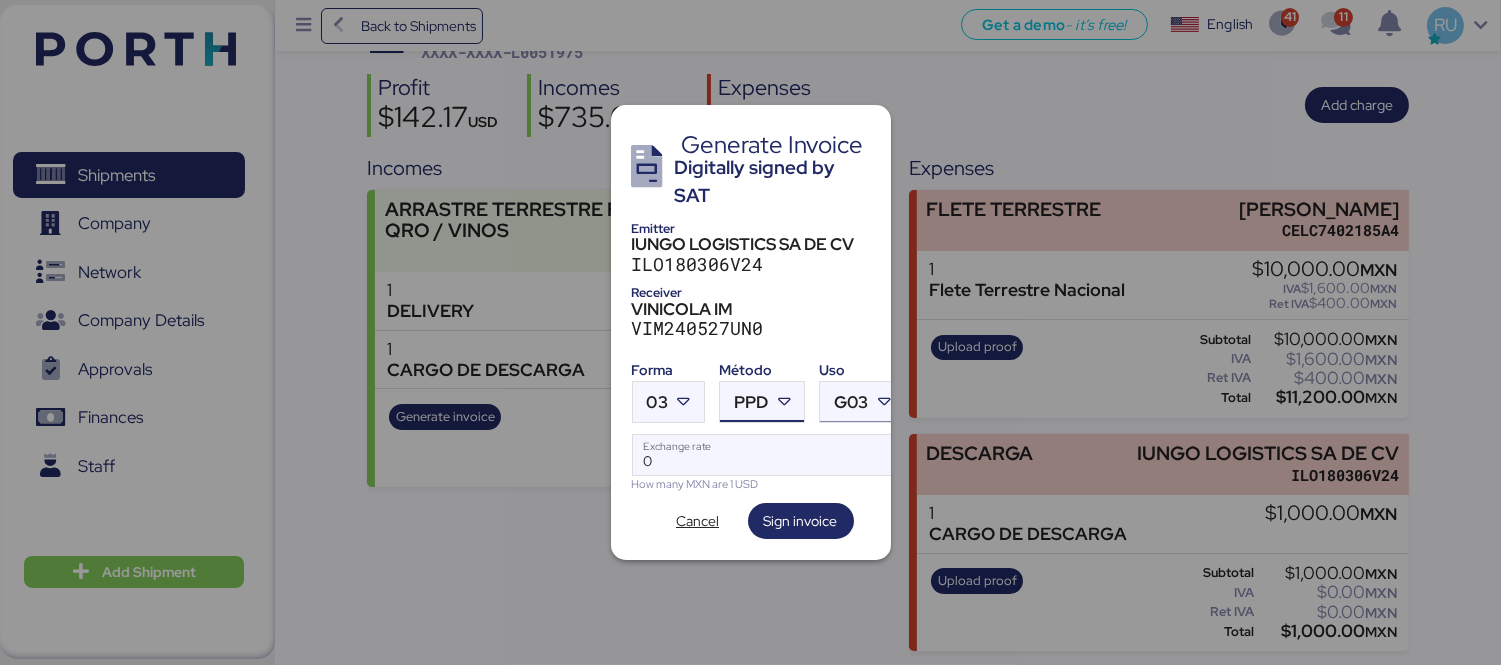 click on "G03" at bounding box center (851, 402) 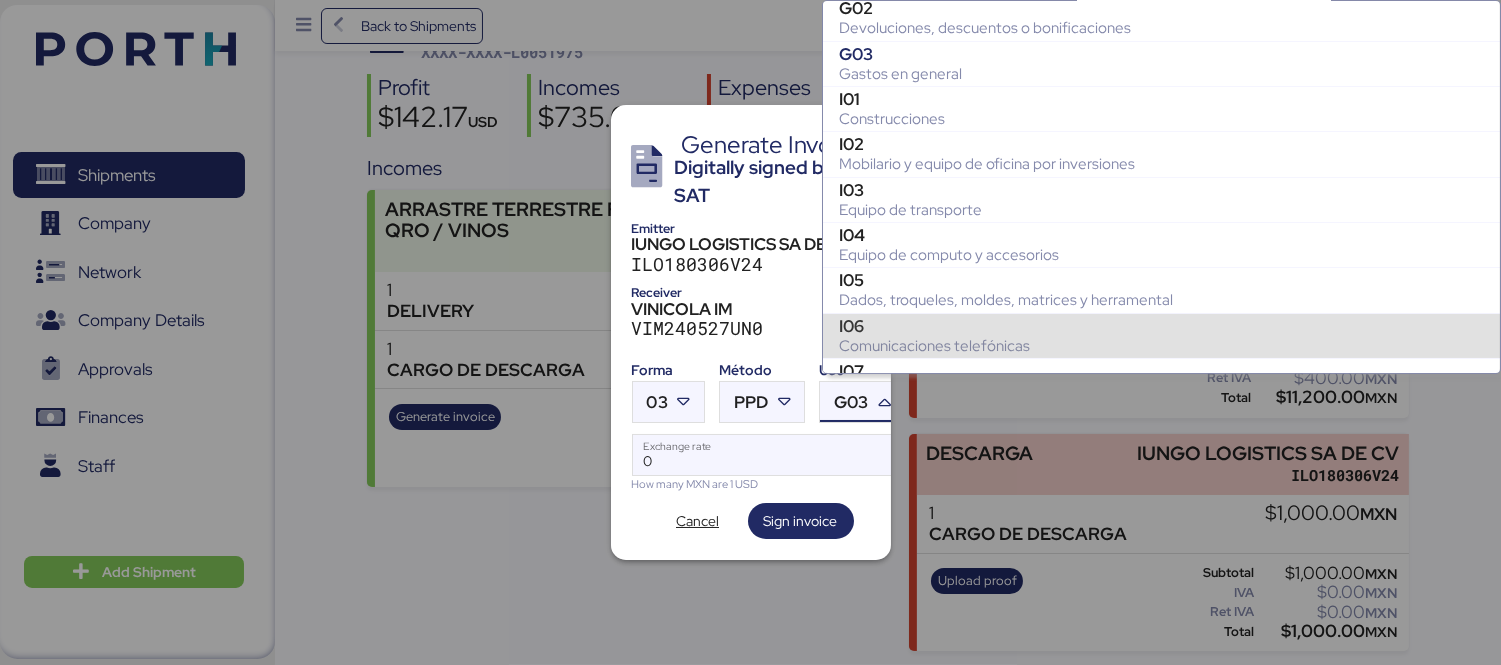 scroll, scrollTop: 0, scrollLeft: 0, axis: both 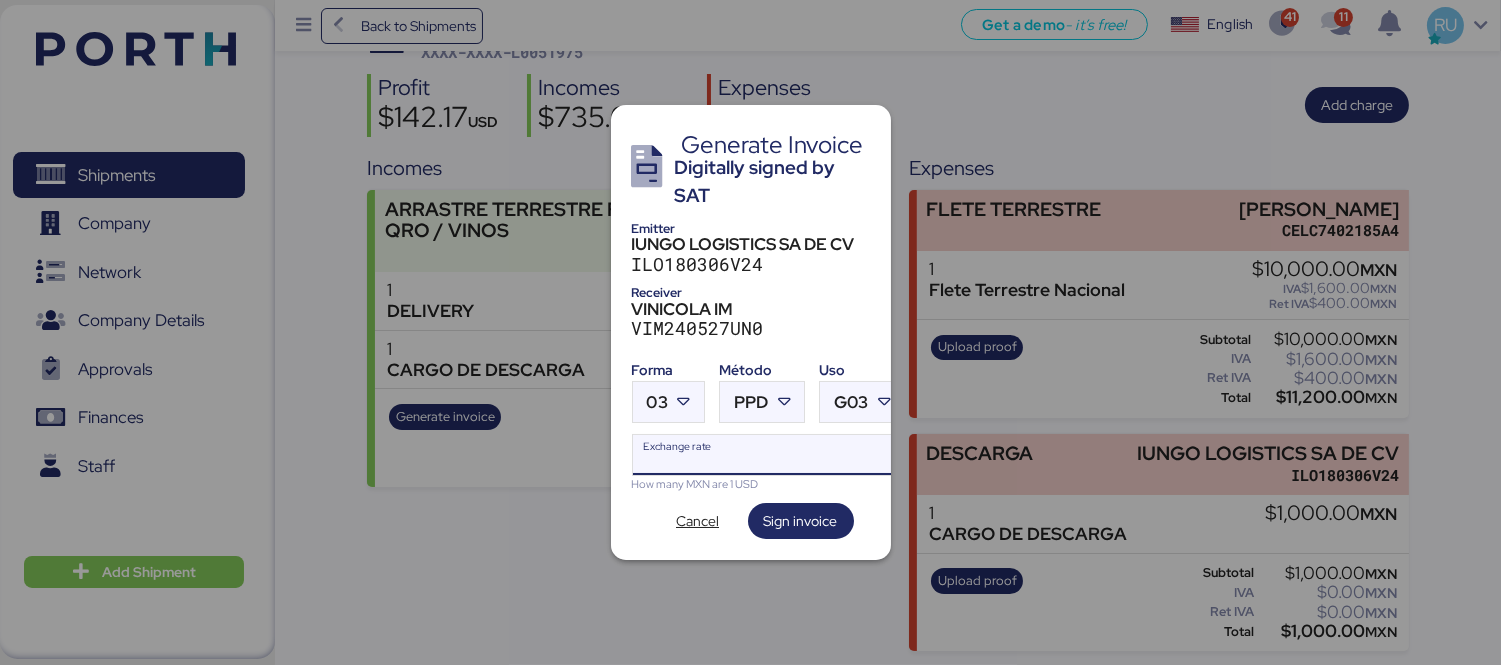 click on "Exchange rate" at bounding box center (769, 455) 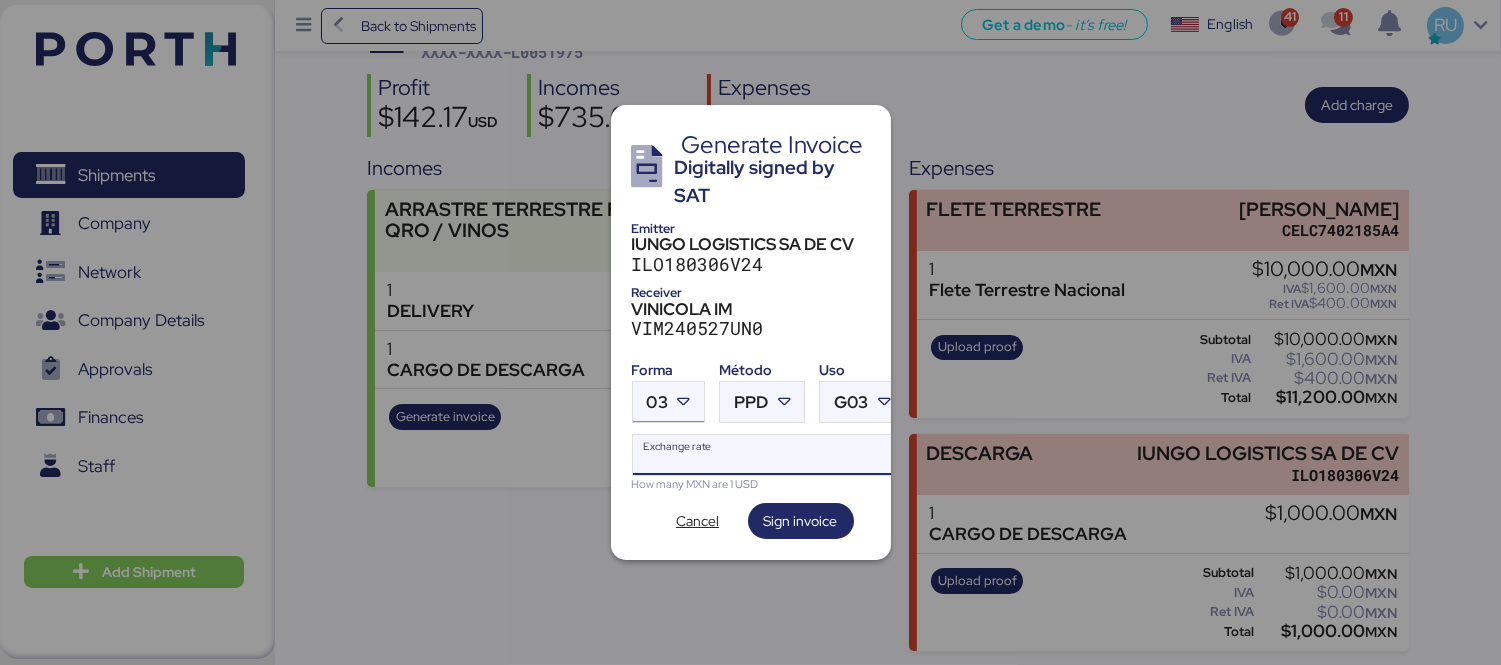 type on "0" 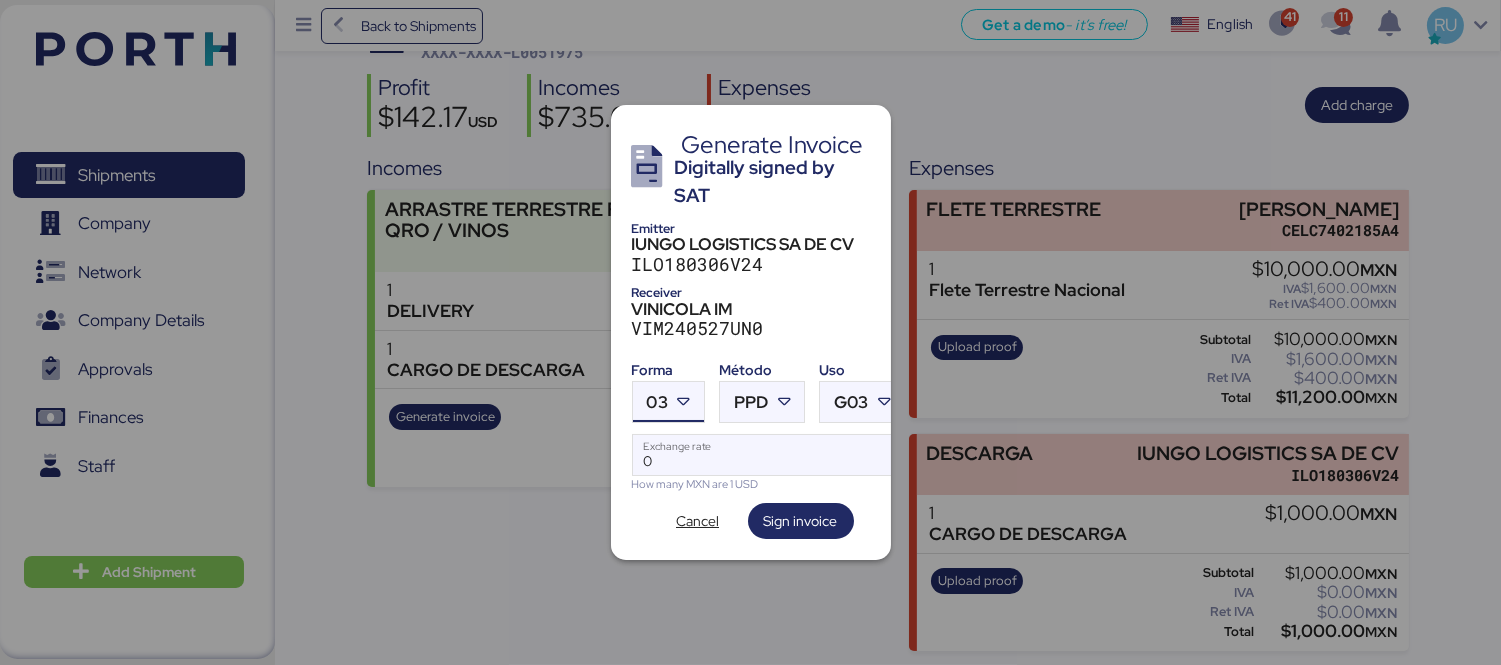 click at bounding box center [684, 402] 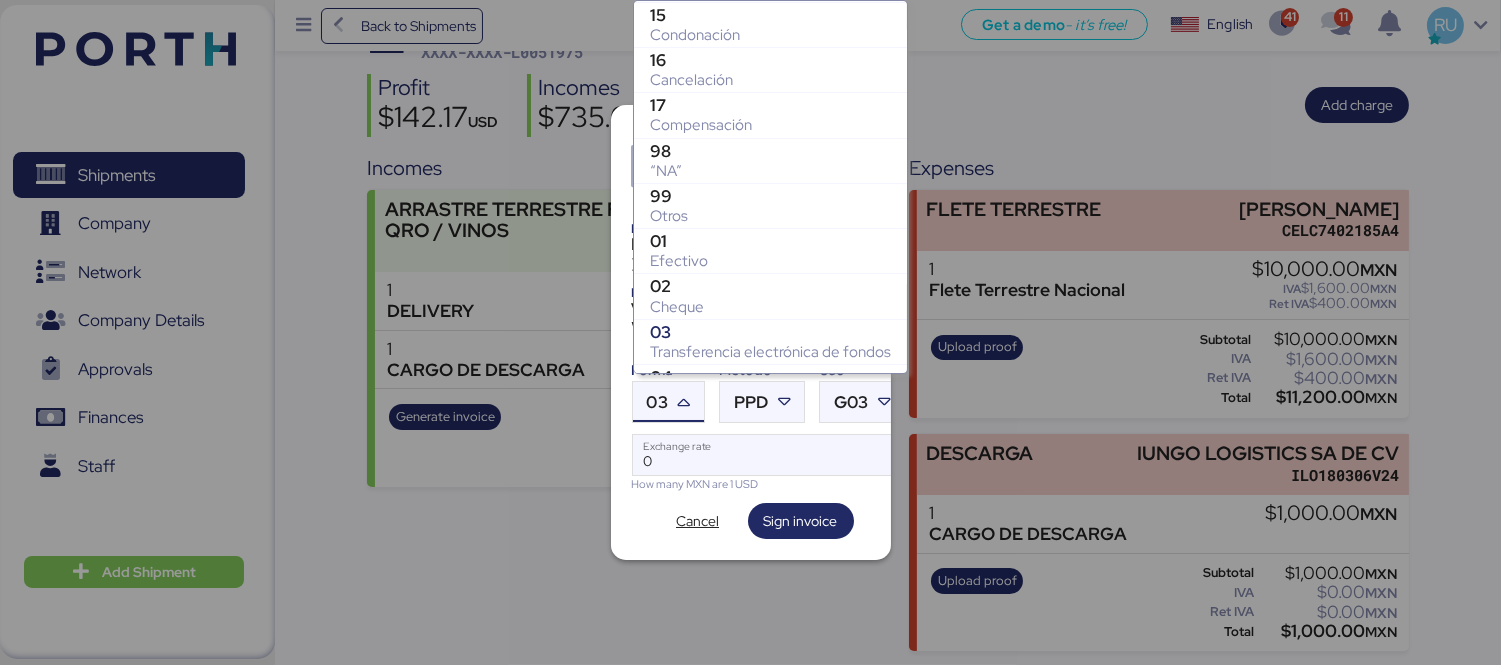 scroll, scrollTop: 224, scrollLeft: 0, axis: vertical 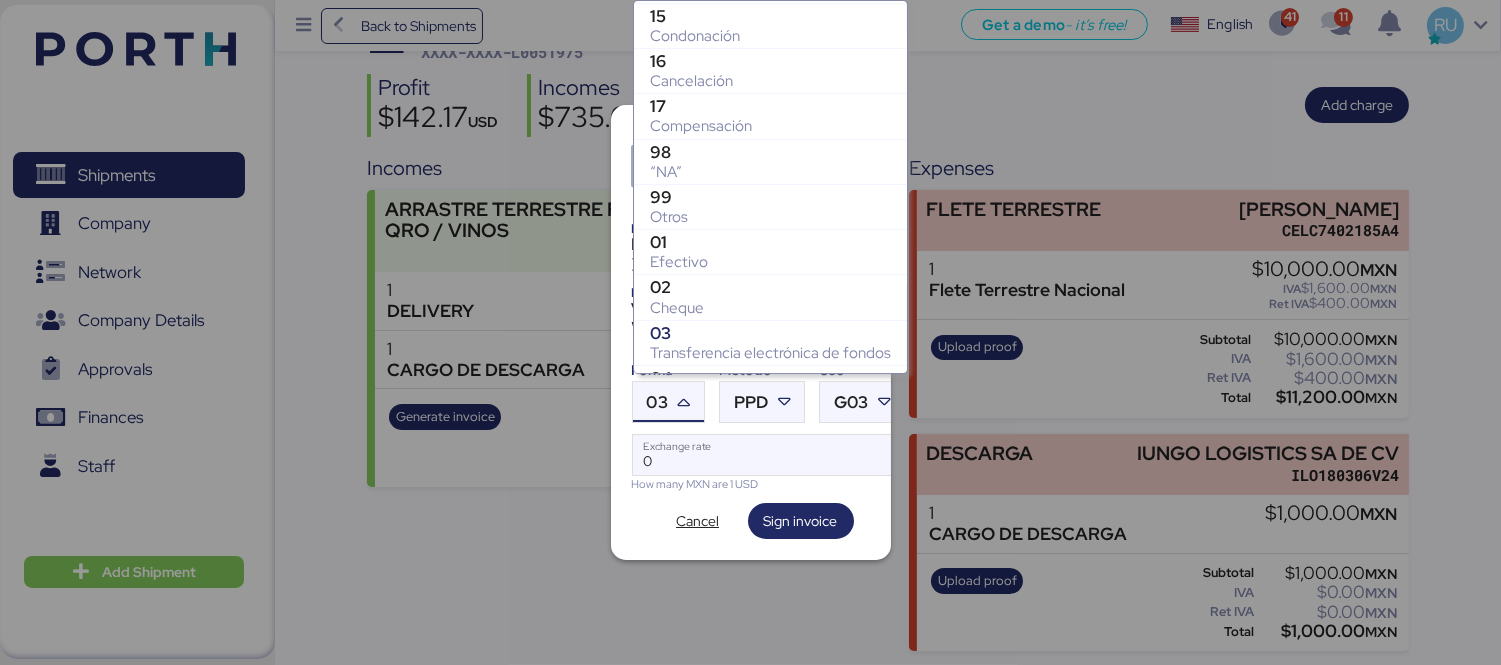 click on "99" at bounding box center [770, 197] 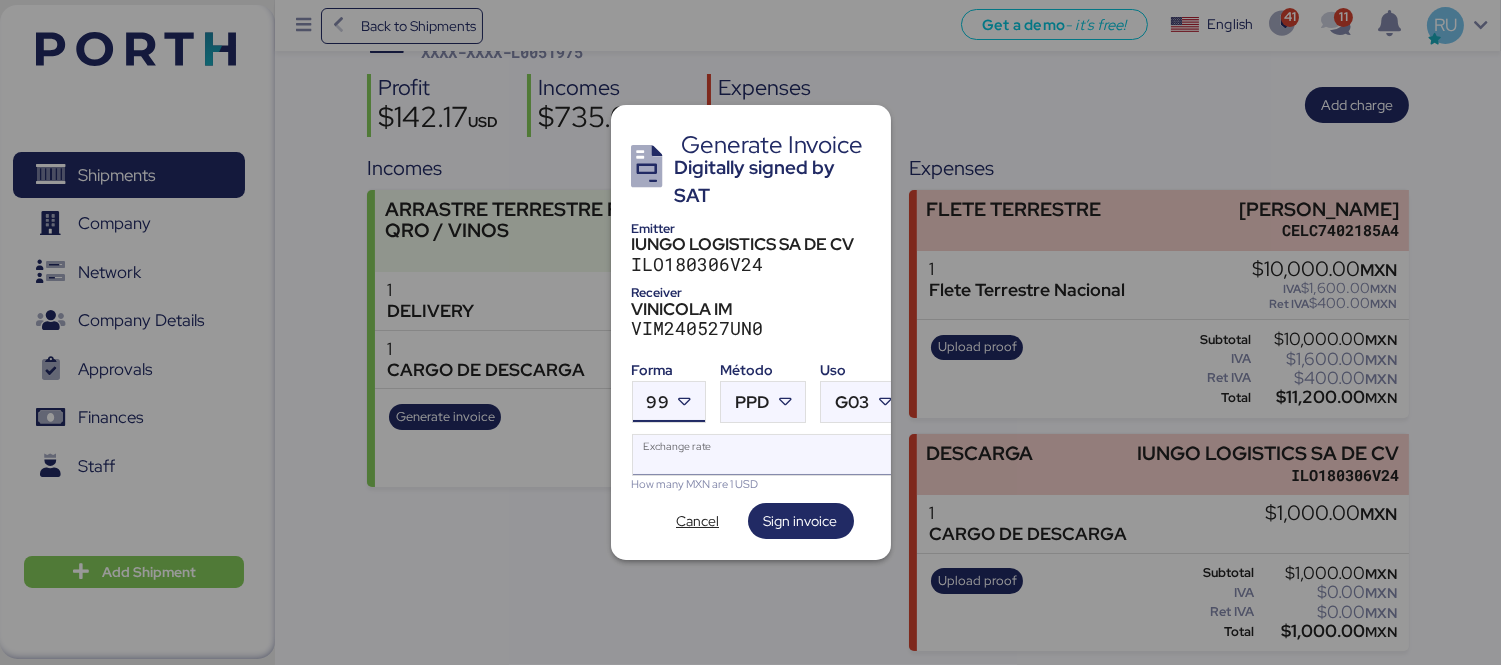 click on "Exchange rate" at bounding box center [769, 455] 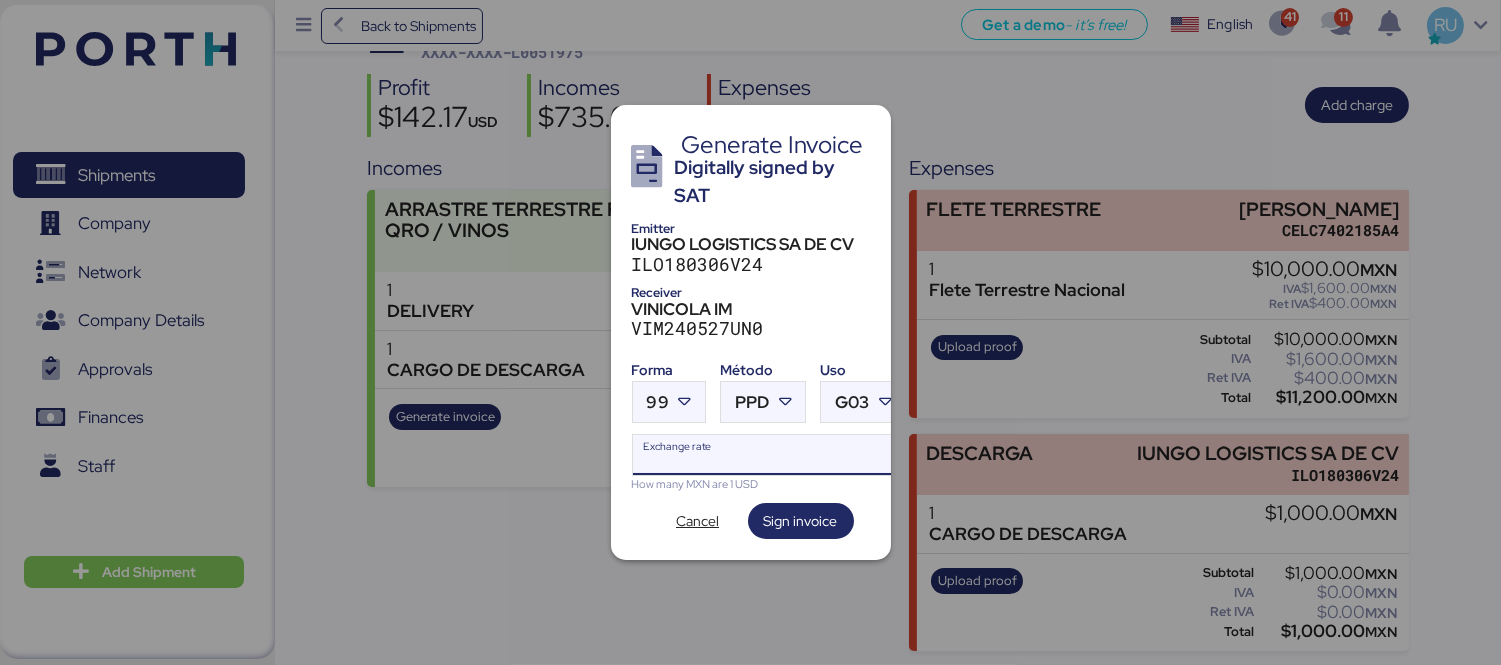 paste on "18.7509" 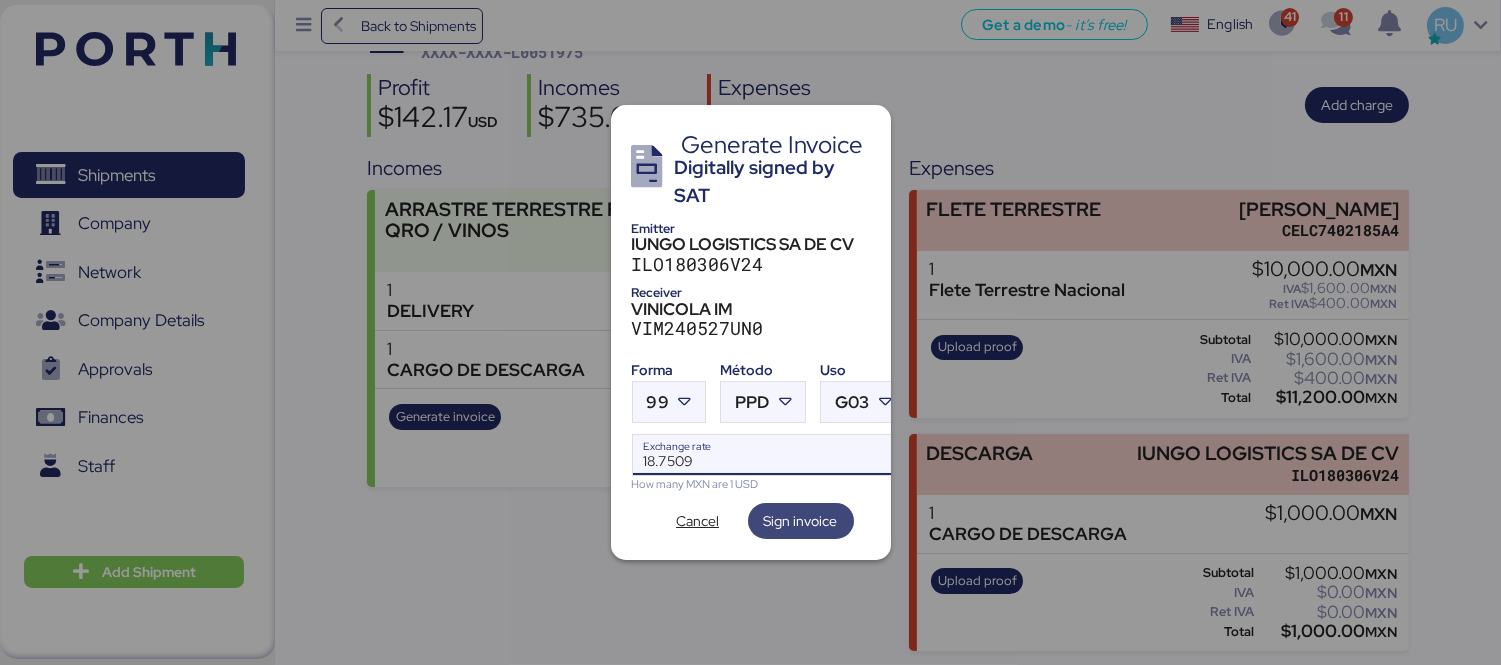 type on "18.7509" 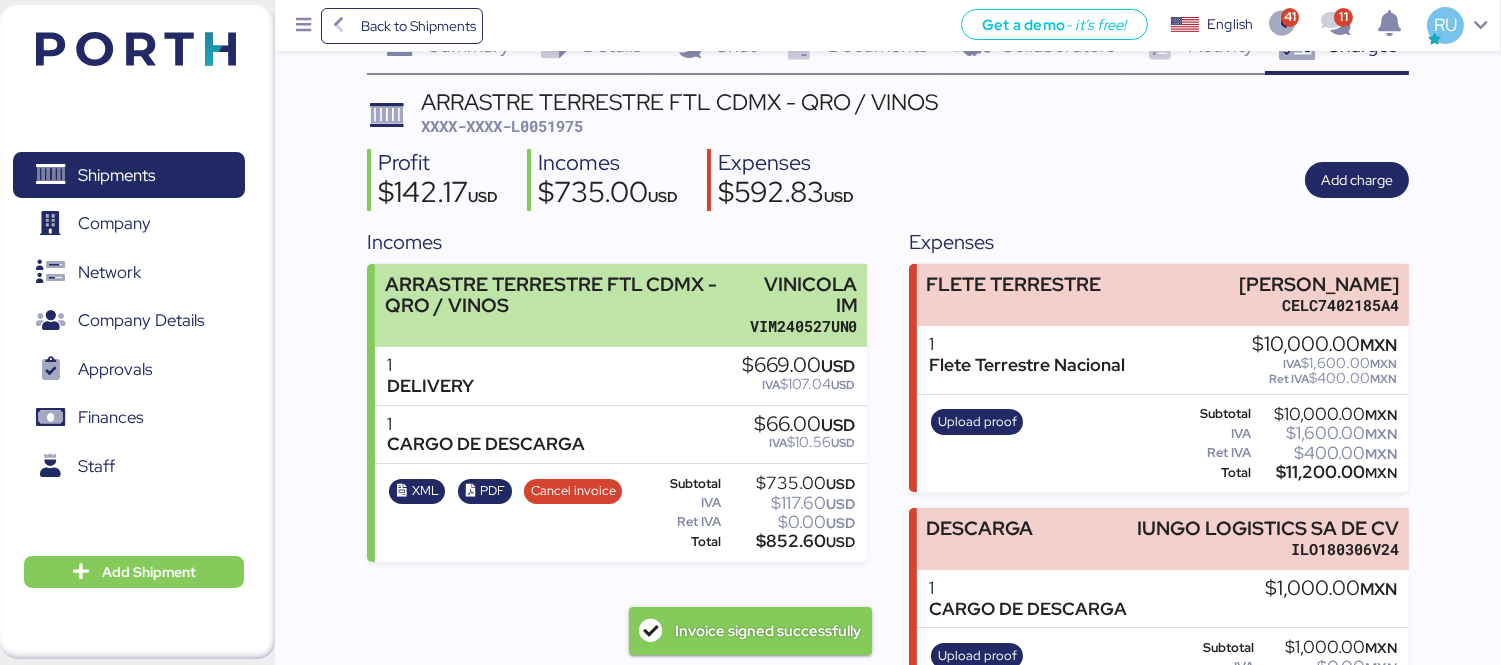 scroll, scrollTop: 63, scrollLeft: 0, axis: vertical 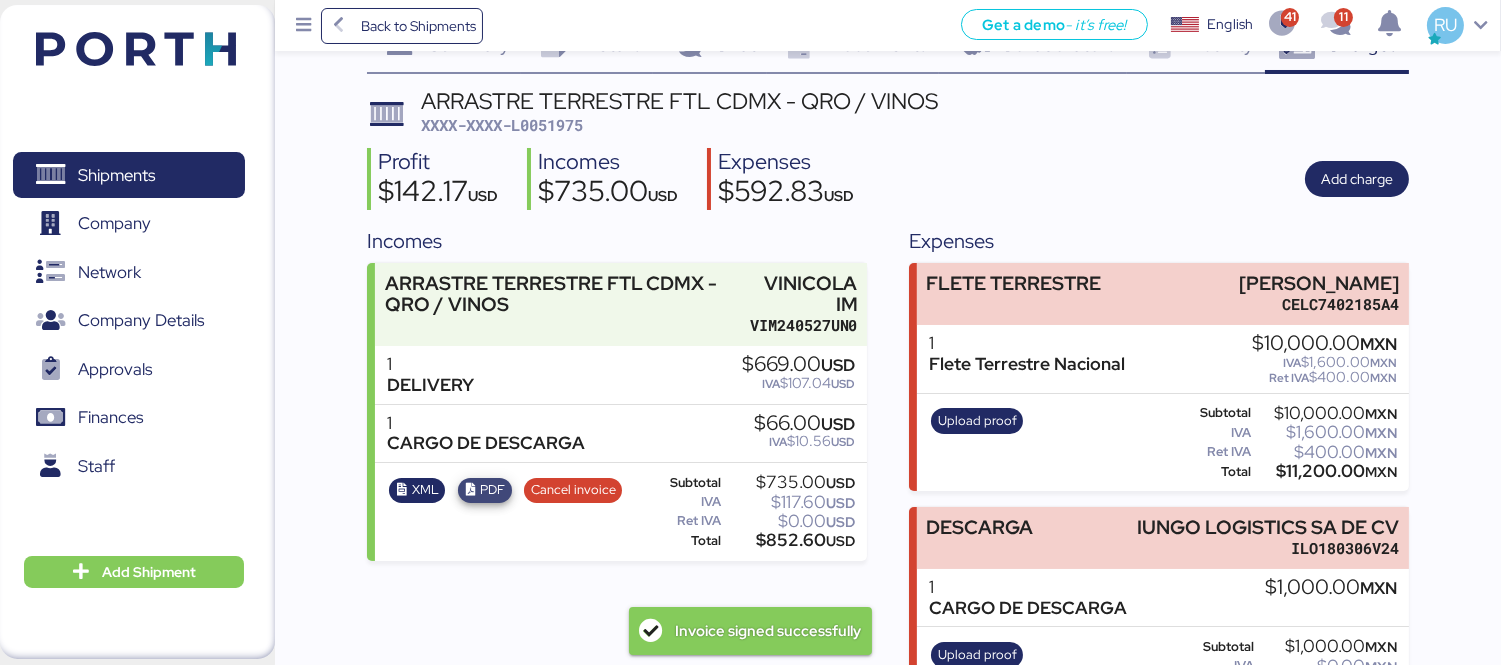 click on "PDF" at bounding box center (492, 490) 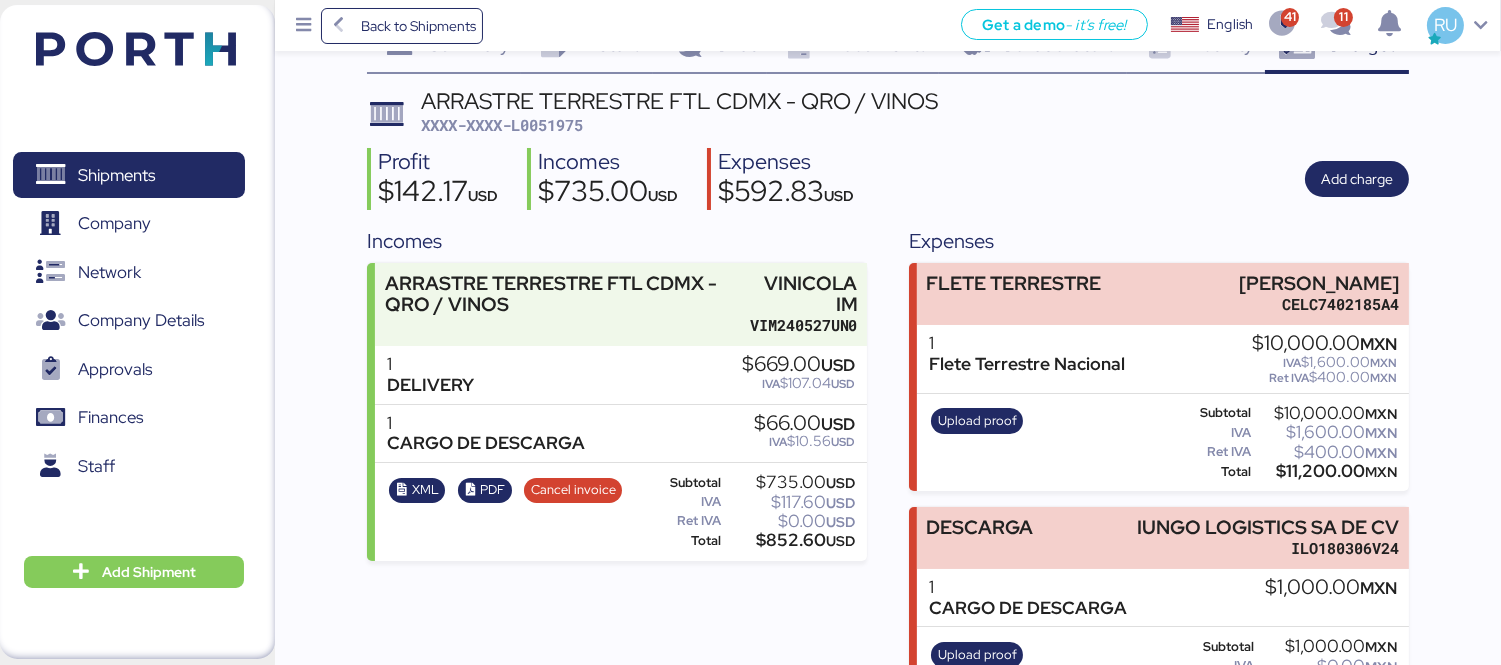 scroll, scrollTop: 136, scrollLeft: 0, axis: vertical 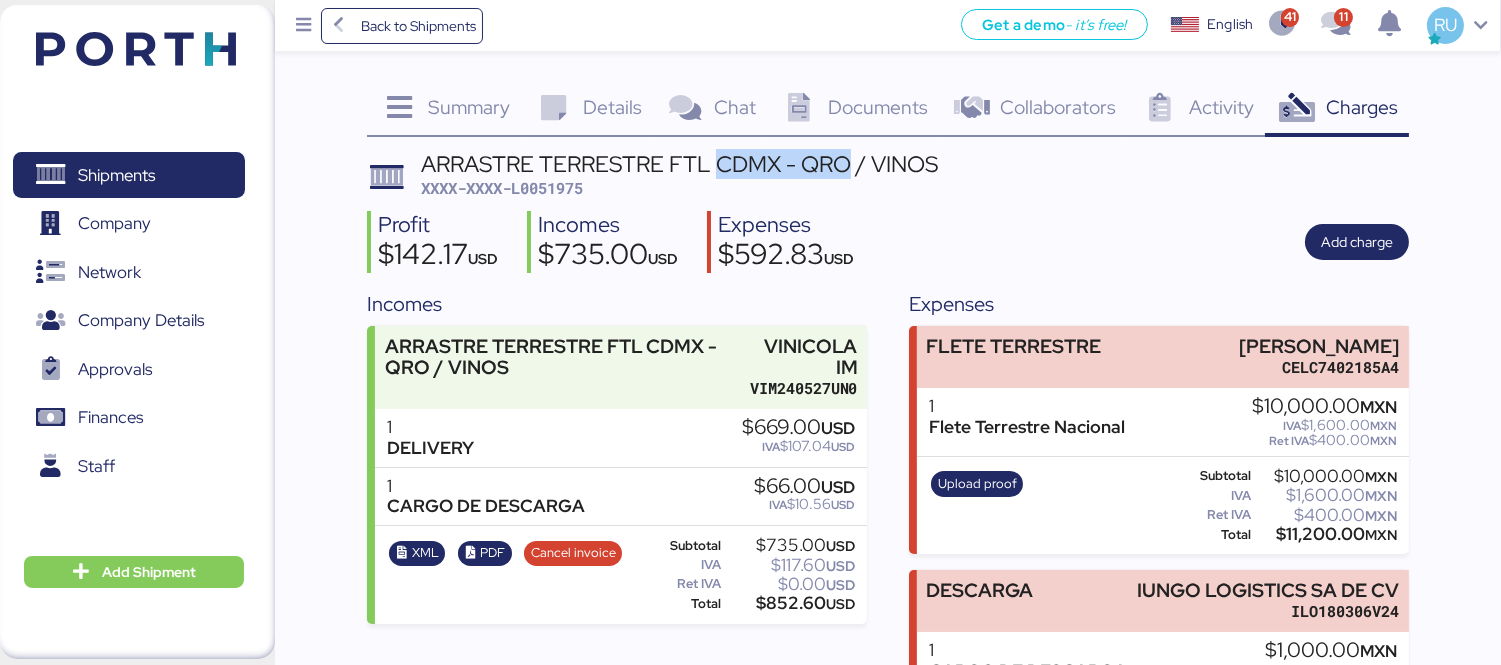 drag, startPoint x: 720, startPoint y: 167, endPoint x: 850, endPoint y: 167, distance: 130 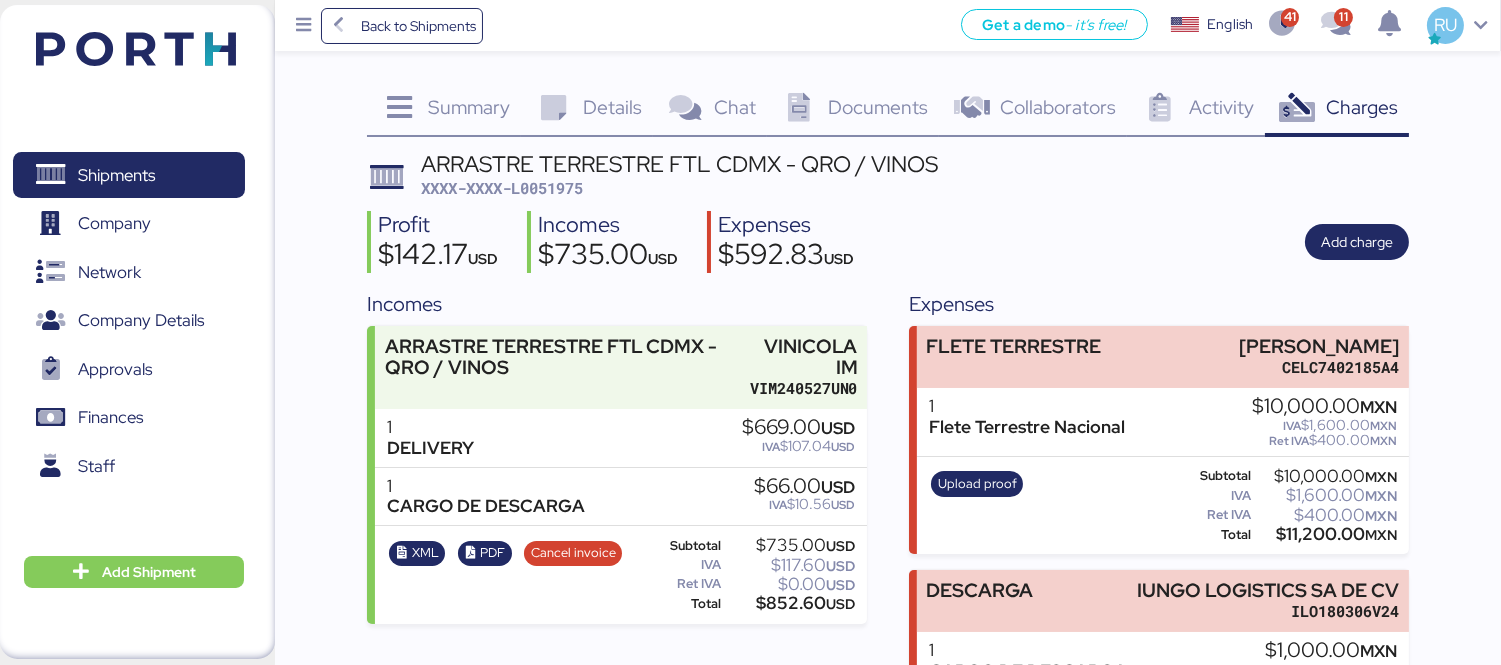 click at bounding box center (106, 46) 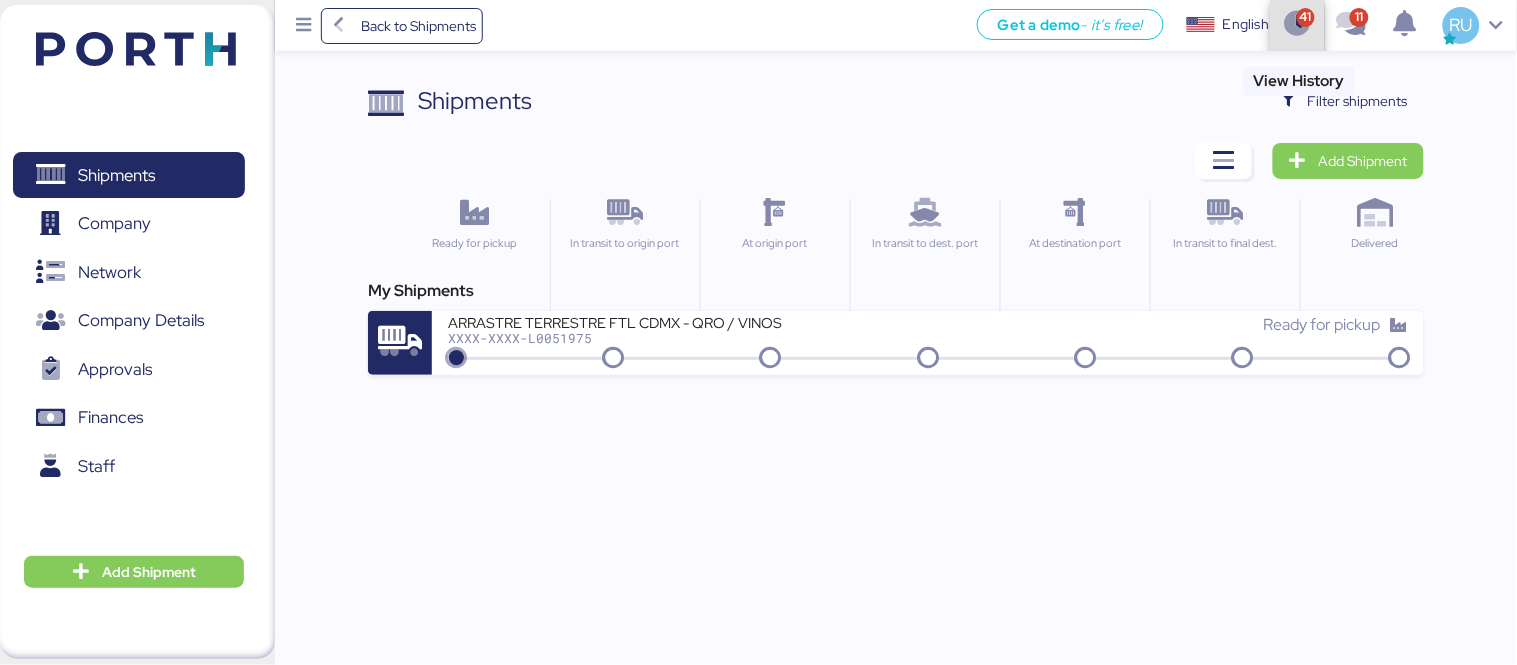 drag, startPoint x: 1281, startPoint y: 30, endPoint x: 714, endPoint y: -135, distance: 590.5201 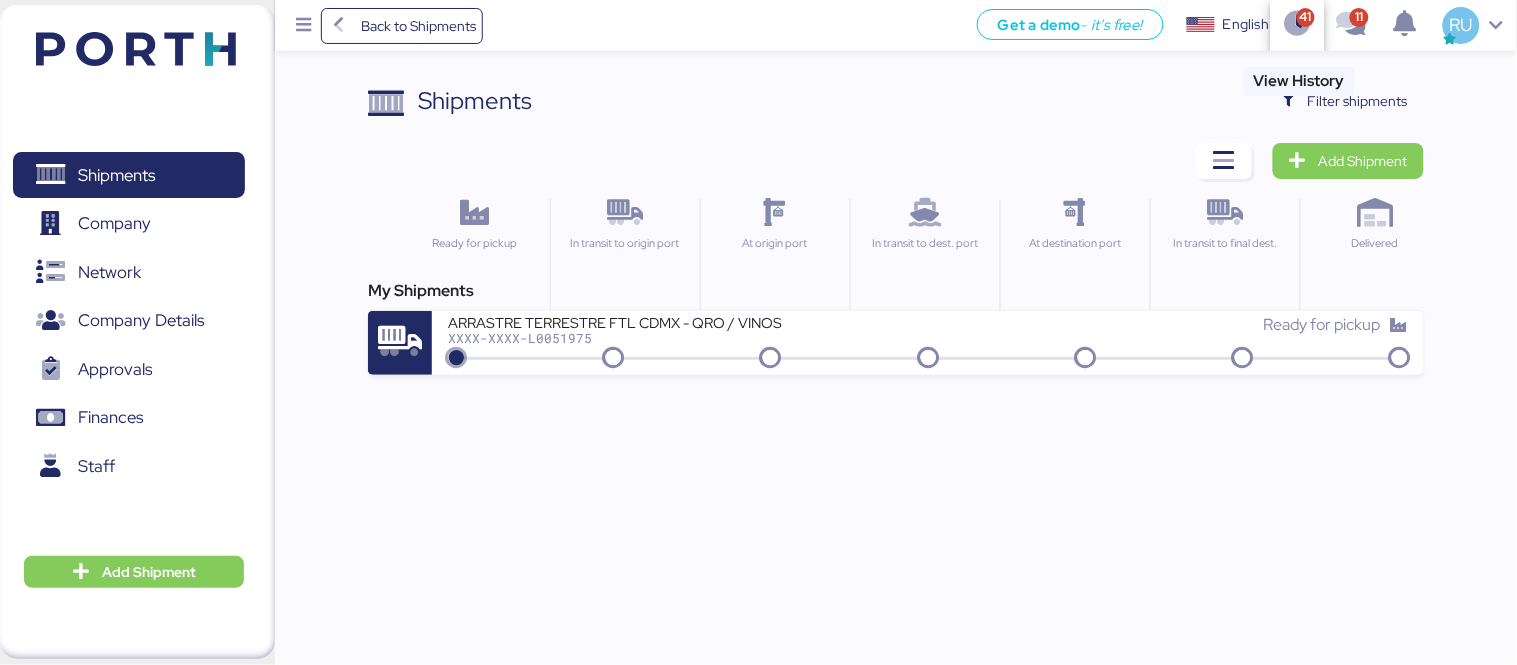 click on "Back to Shipments Get a demo  - it’s free! Get a demo  English Inglés English   41   11     RU       Shipments 0   Company 0   Network 0   Company Details 0   Approvals 0   Finances 0   Staff 0   Add Shipment   Shipments   Clear Filters   Filter shipments     Add Shipment Ready for pickup In transit to origin port At origin port In transit to dest. port At destination port In transit to final dest. Delivered My Shipments ARRASTRE TERRESTRE FTL CDMX - QRO / VINOS XXXX-XXXX-L0051975 Ready for pickup
View History" at bounding box center (758, 332) 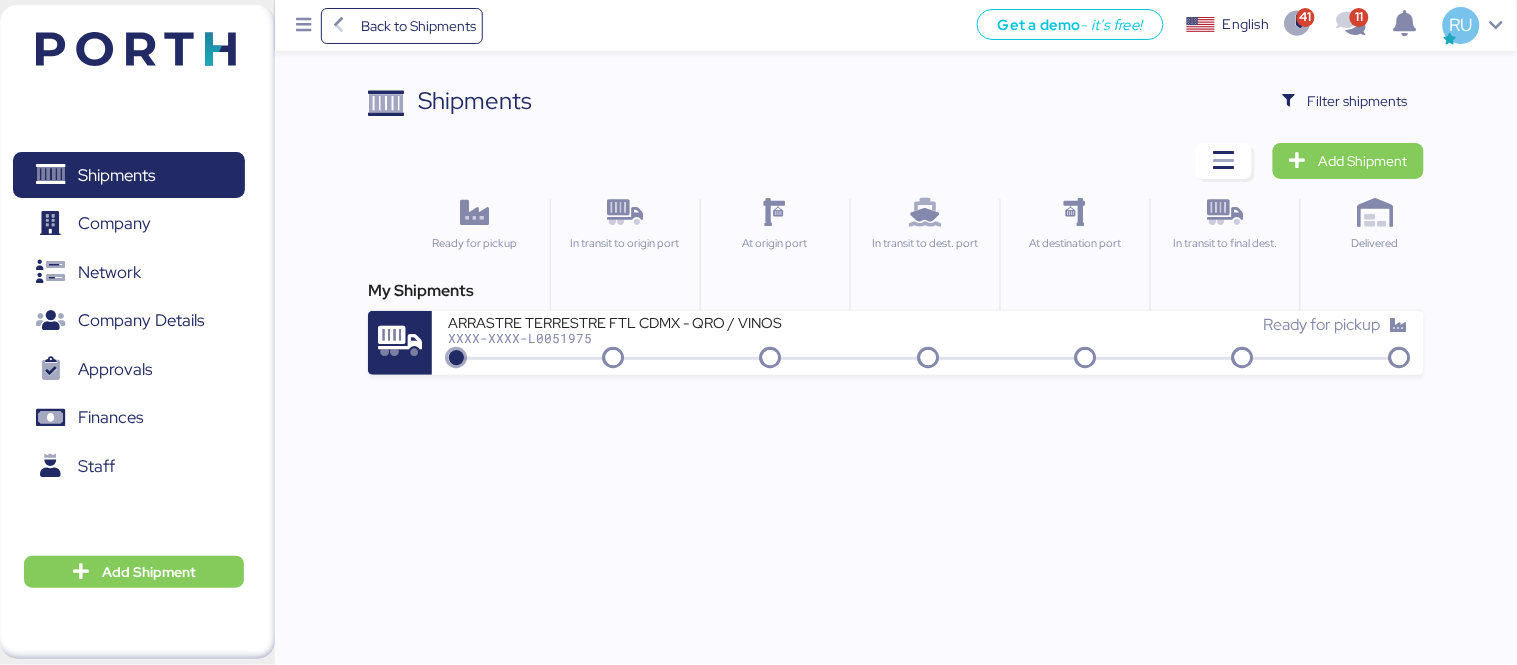click on "Back to Shipments Get a demo  - it’s free! Get a demo  English Inglés English   41   11     RU       Shipments 0   Company 0   Network 0   Company Details 0   Approvals 0   Finances 0   Staff 0   Add Shipment   Shipments   Clear Filters   Filter shipments     Add Shipment Ready for pickup In transit to origin port At origin port In transit to dest. port At destination port In transit to final dest. Delivered My Shipments ARRASTRE TERRESTRE FTL CDMX - QRO / VINOS XXXX-XXXX-L0051975 Ready for pickup" at bounding box center (758, 332) 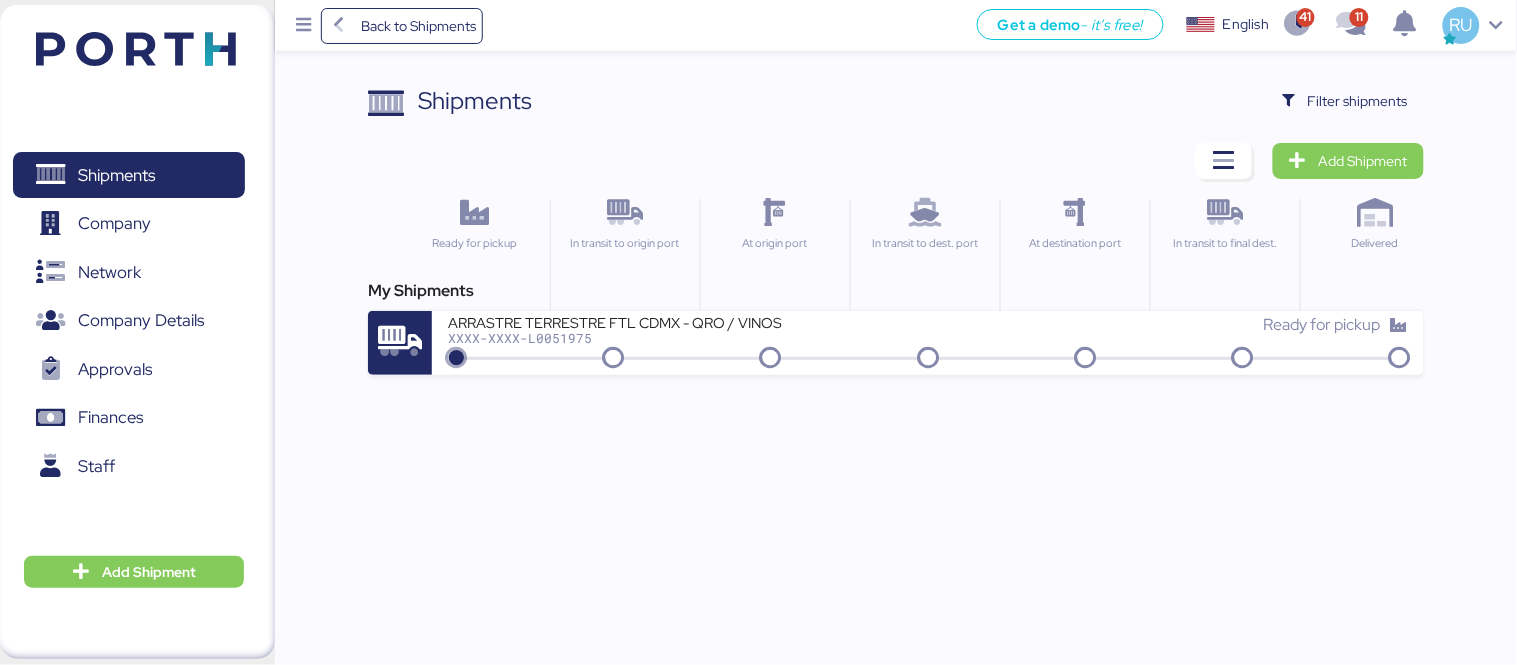click on "Shipments   Clear Filters   Filter shipments     Add Shipment Ready for pickup In transit to origin port At origin port In transit to dest. port At destination port In transit to final dest. Delivered My Shipments ARRASTRE TERRESTRE FTL CDMX - QRO / VINOS XXXX-XXXX-L0051975 Ready for pickup" at bounding box center (896, 229) 